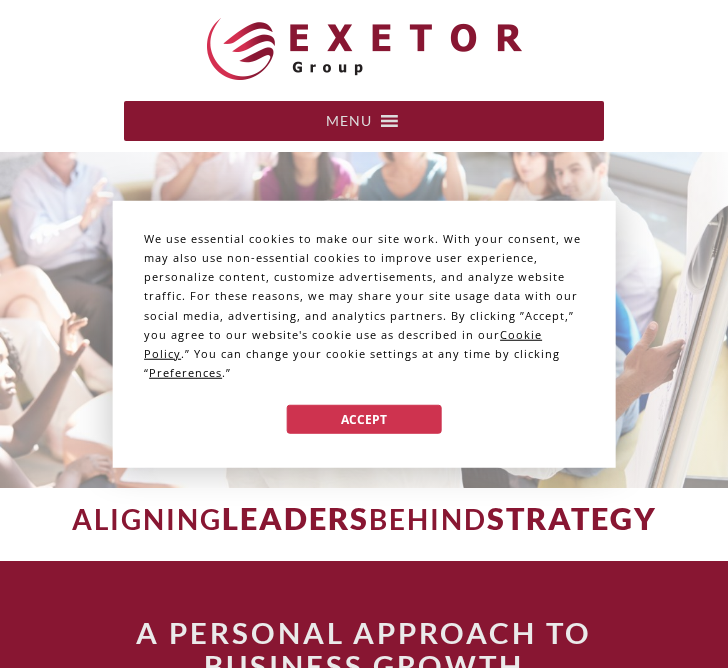 scroll, scrollTop: 49, scrollLeft: 0, axis: vertical 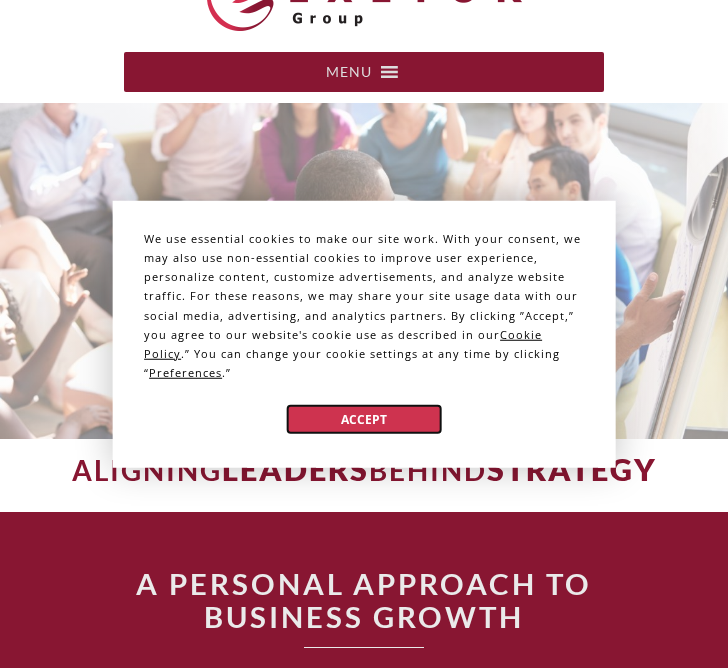 click on "Accept" at bounding box center (364, 419) 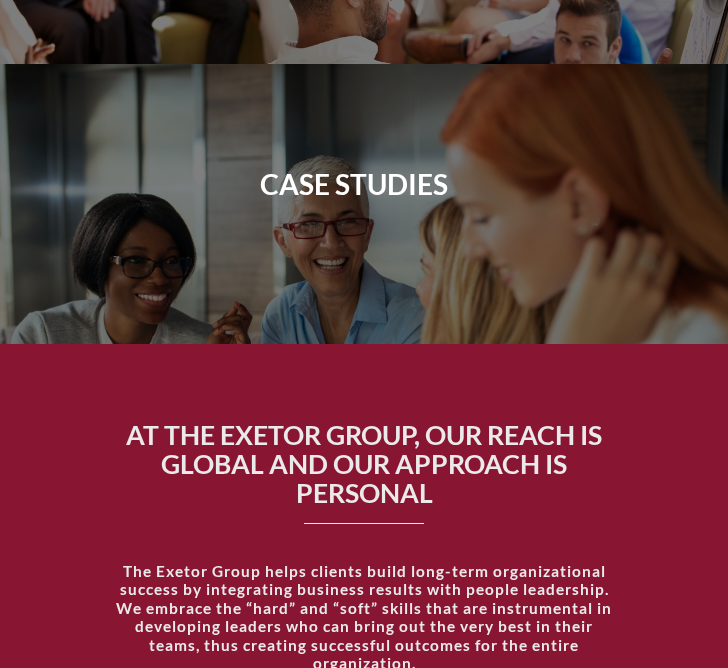 scroll, scrollTop: 1805, scrollLeft: 0, axis: vertical 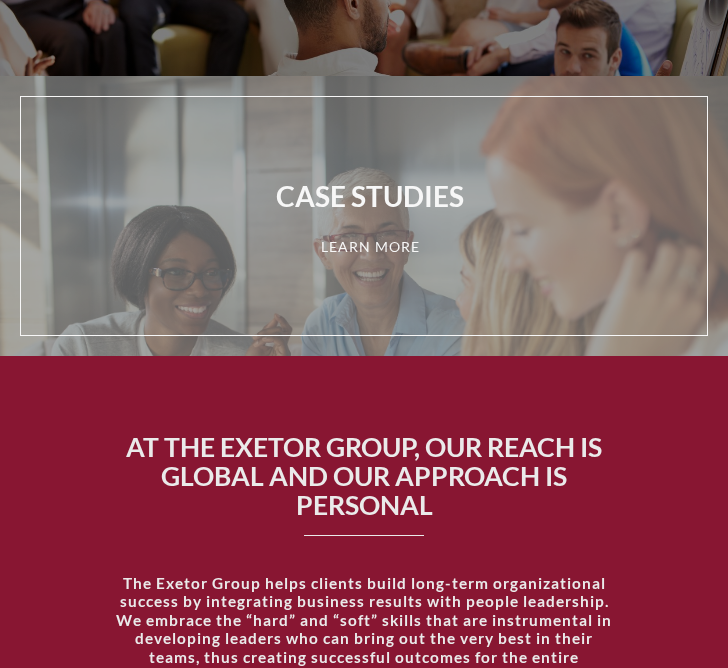click on "Case Studies Learn More" at bounding box center (394, 216) 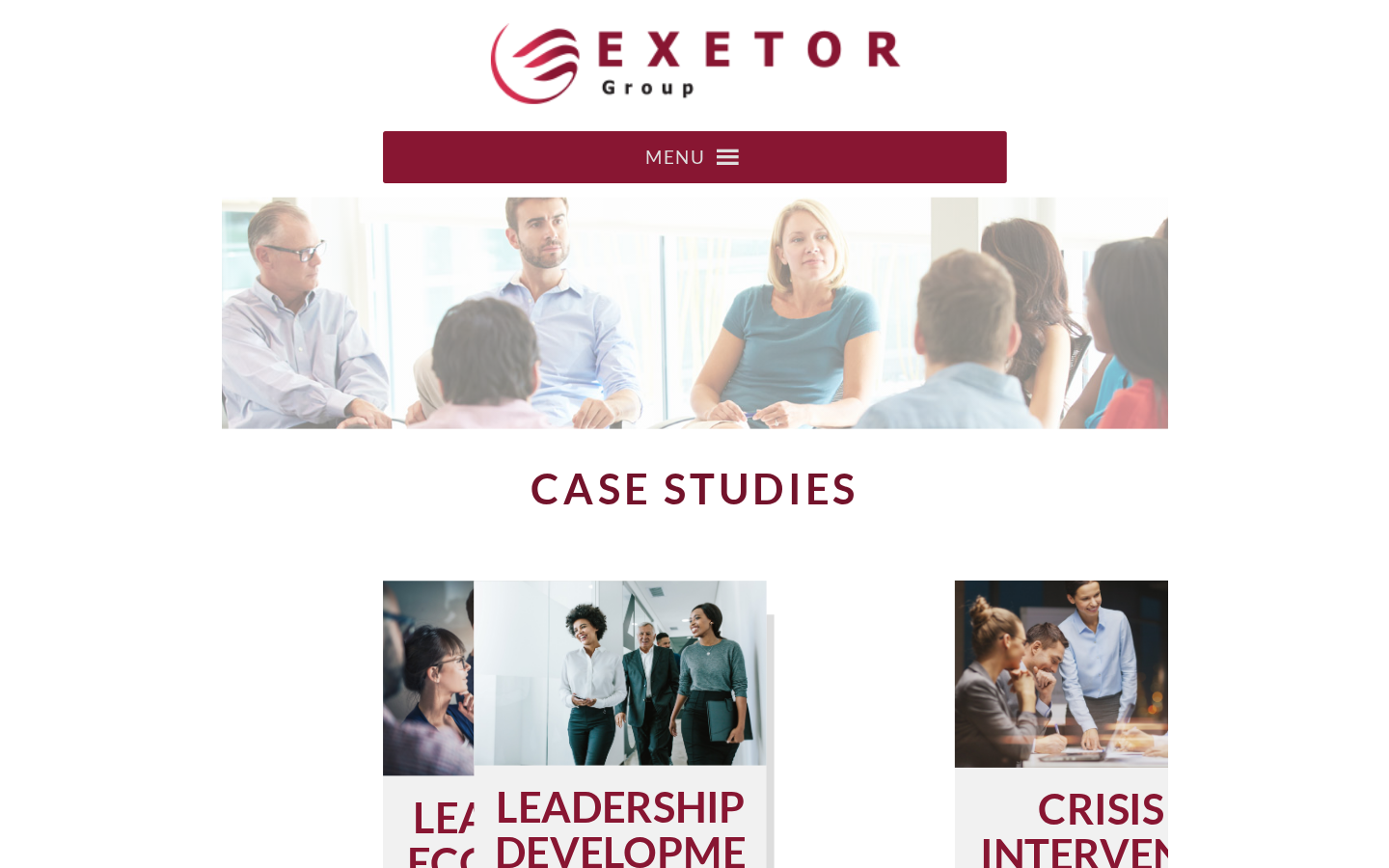 scroll, scrollTop: 0, scrollLeft: 0, axis: both 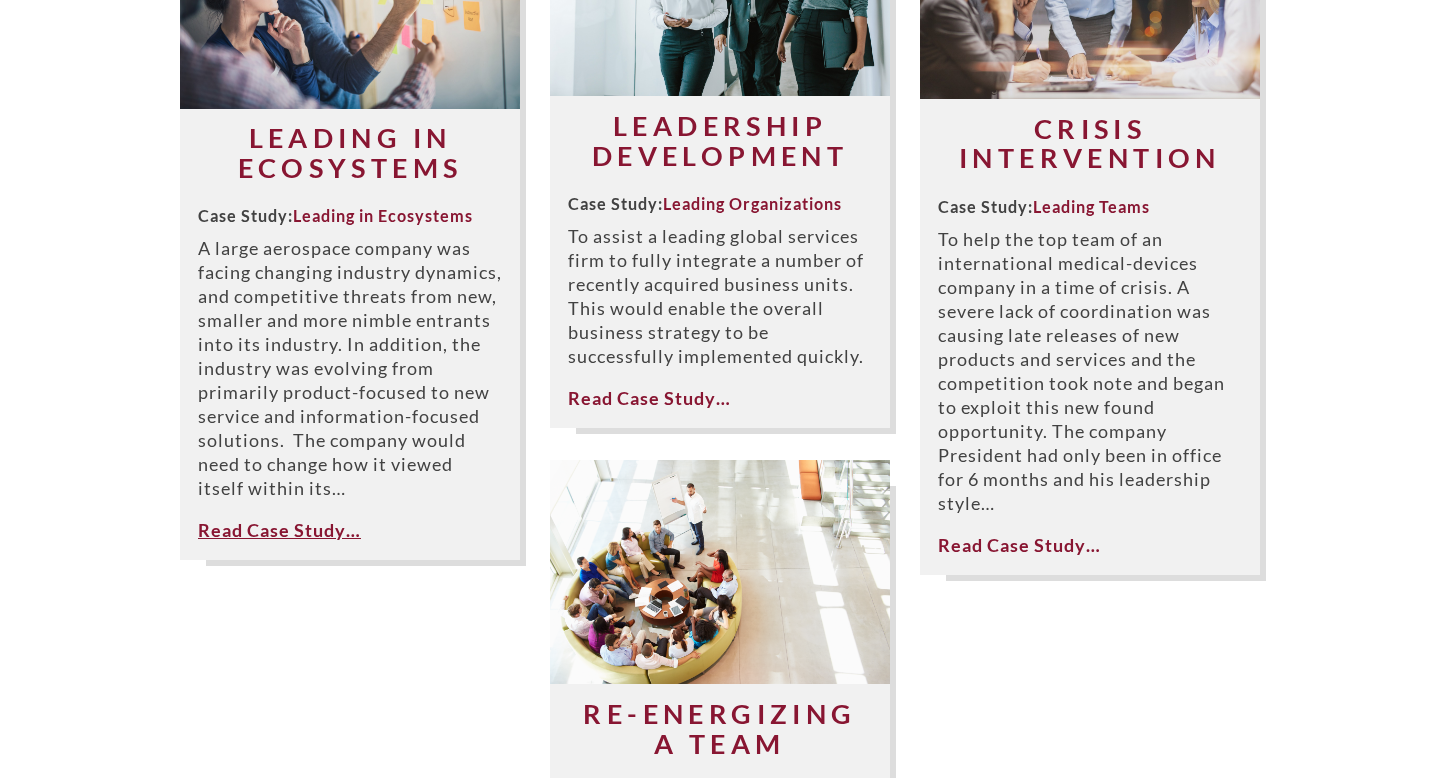 click on "Read Case Study…" at bounding box center (279, 530) 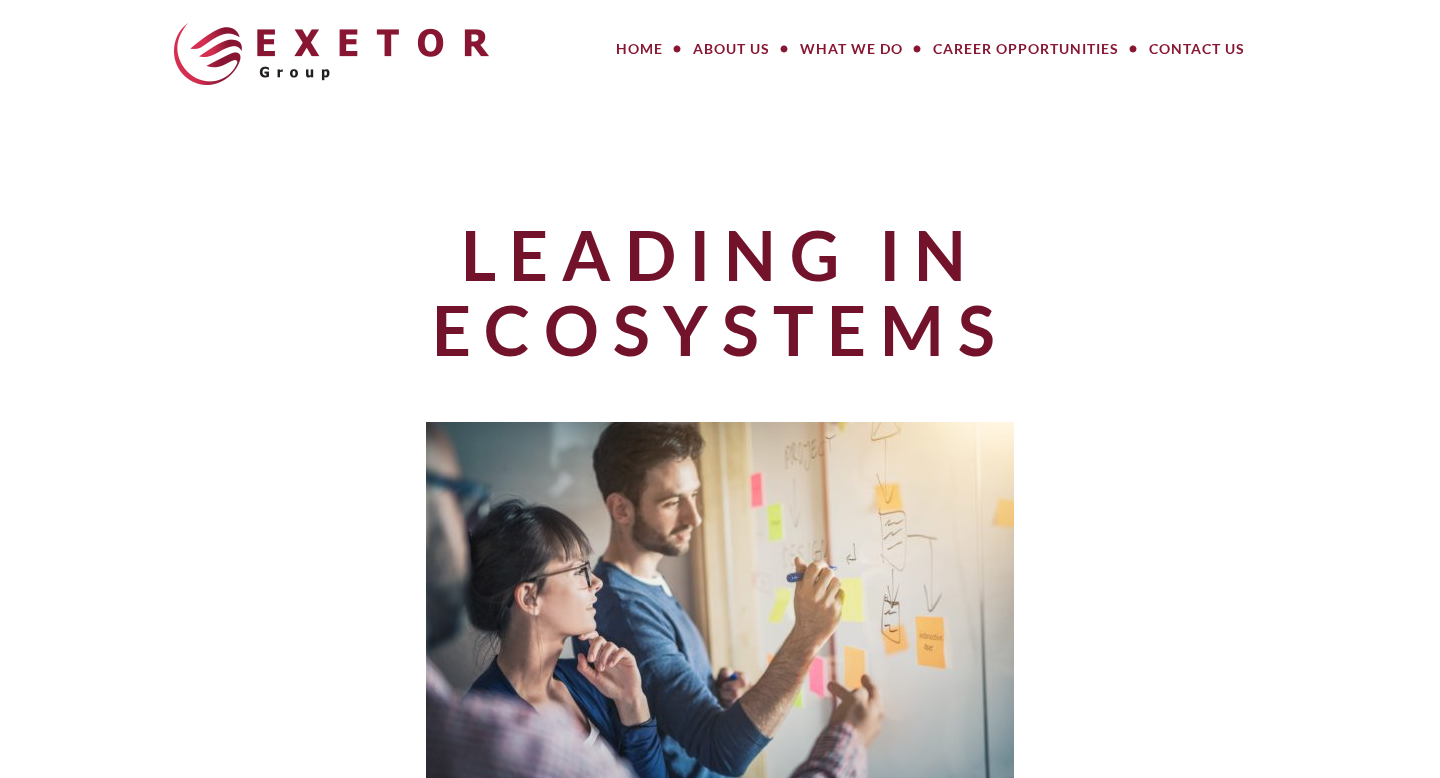 scroll, scrollTop: 632, scrollLeft: 0, axis: vertical 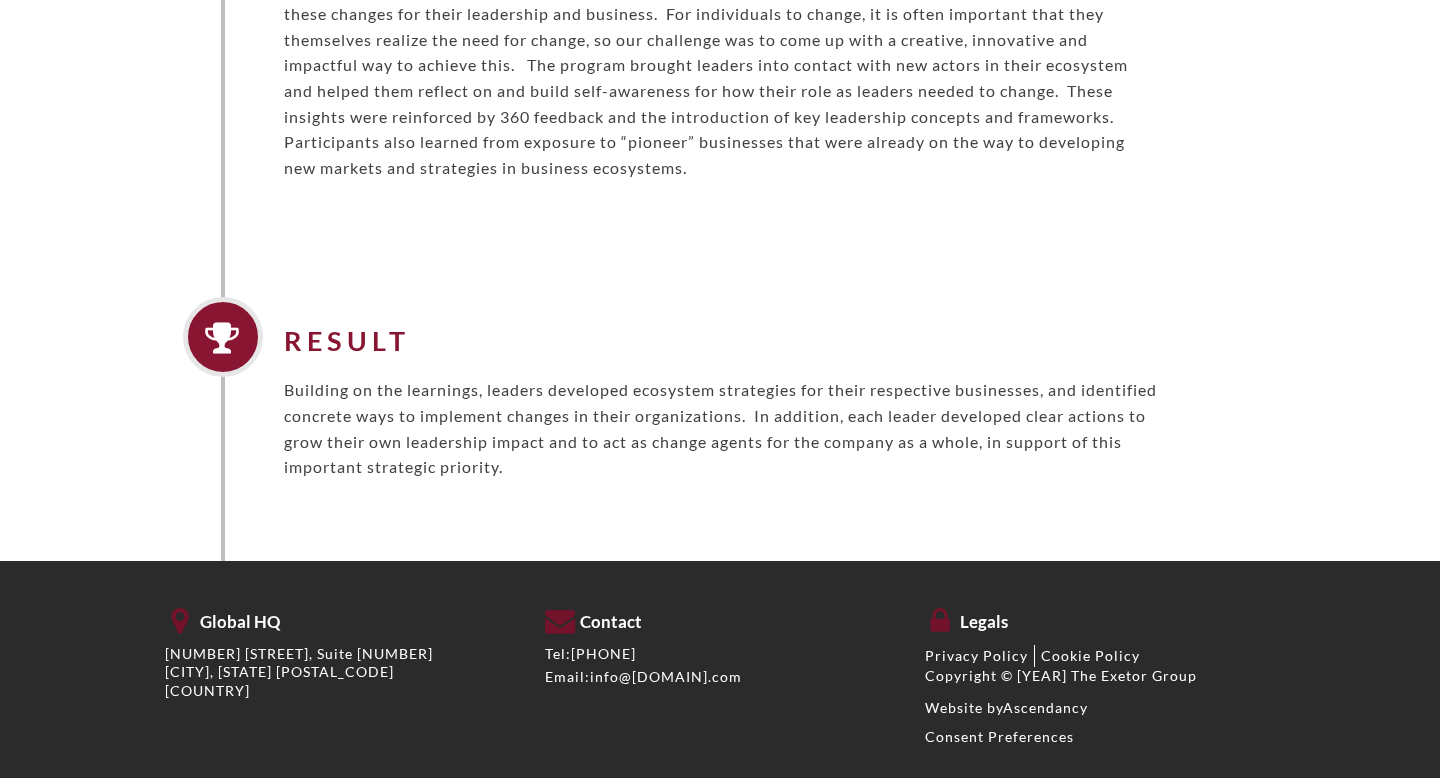 click on "Challenge A large aerospace company was facing changing industry dynamics, and competitive threats from new, smaller and more nimble entrants into its industry. In addition, the industry was evolving from primarily product-focused to new service and information-focused solutions.  The company would need to change how it viewed itself within its industry. It needed to change from focusing inwardly to thinking more broadly about the industry ecosystem, and to define a strategy for success in business ecosystems. This would require leaders to fundamentally transform how they operated, learn how to develop new strategies and business models, and shift more of their awareness and leadership focus to the rapidly changing external environment.
Approach
Result" at bounding box center [720, 9] 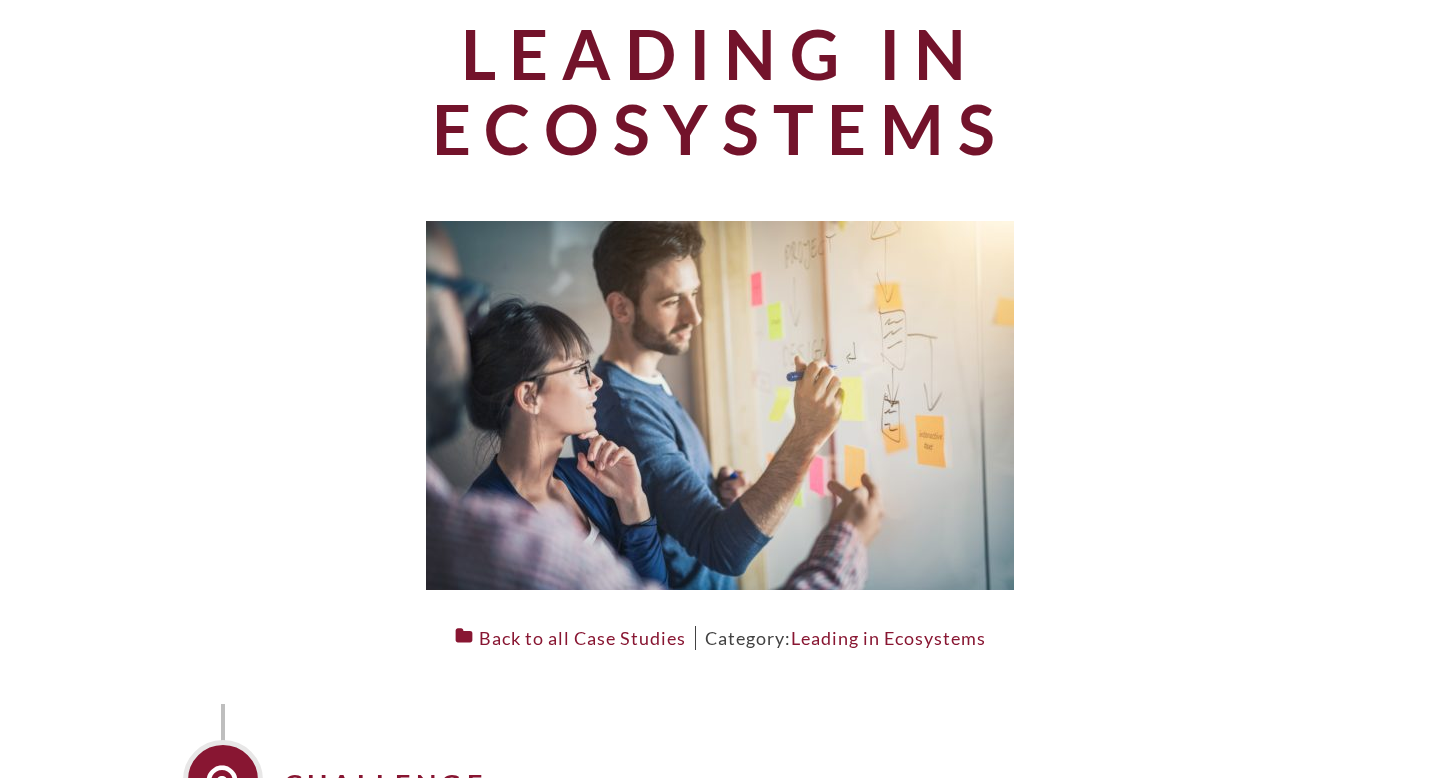 scroll, scrollTop: 0, scrollLeft: 0, axis: both 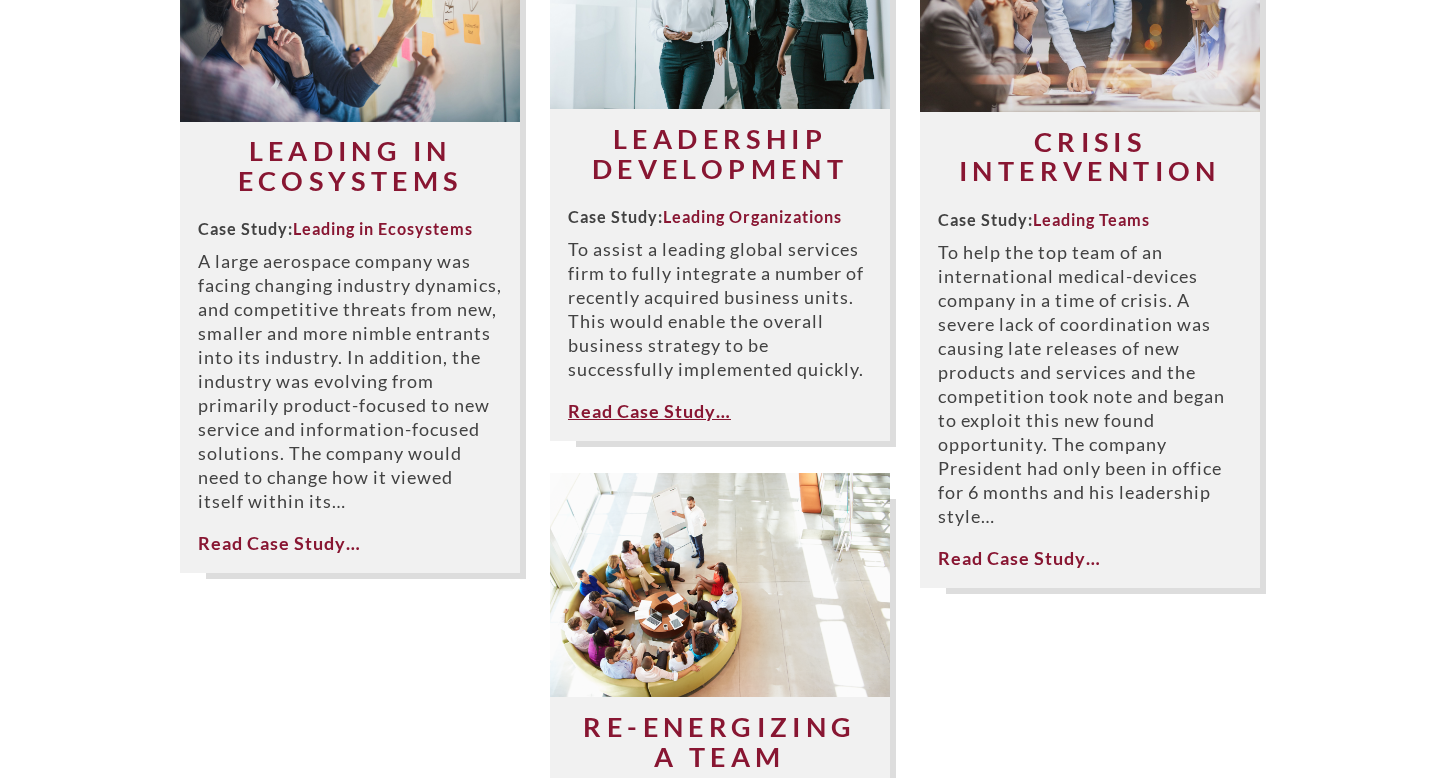 click on "Read Case Study…" at bounding box center [649, 411] 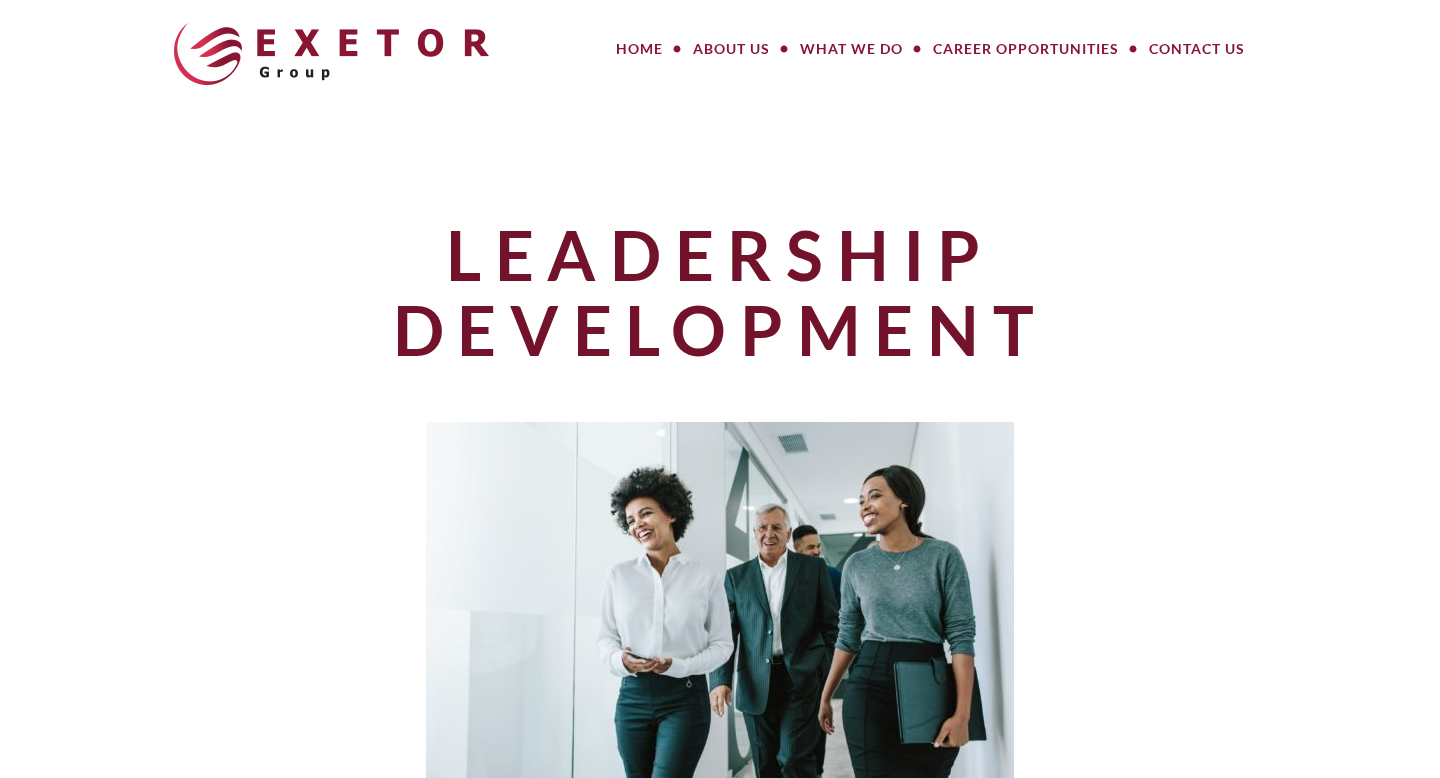 scroll, scrollTop: 423, scrollLeft: 0, axis: vertical 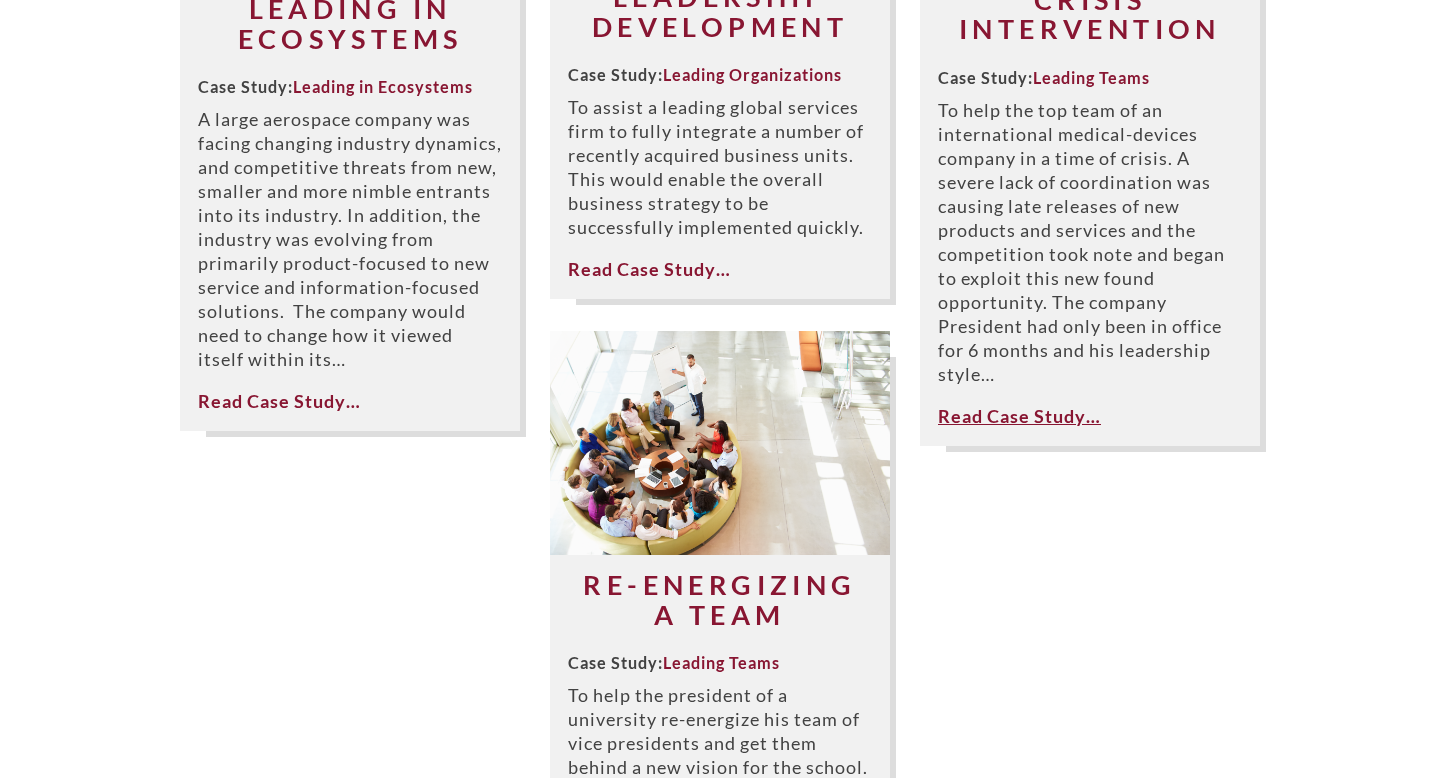 click on "Read Case Study…" at bounding box center (1019, 416) 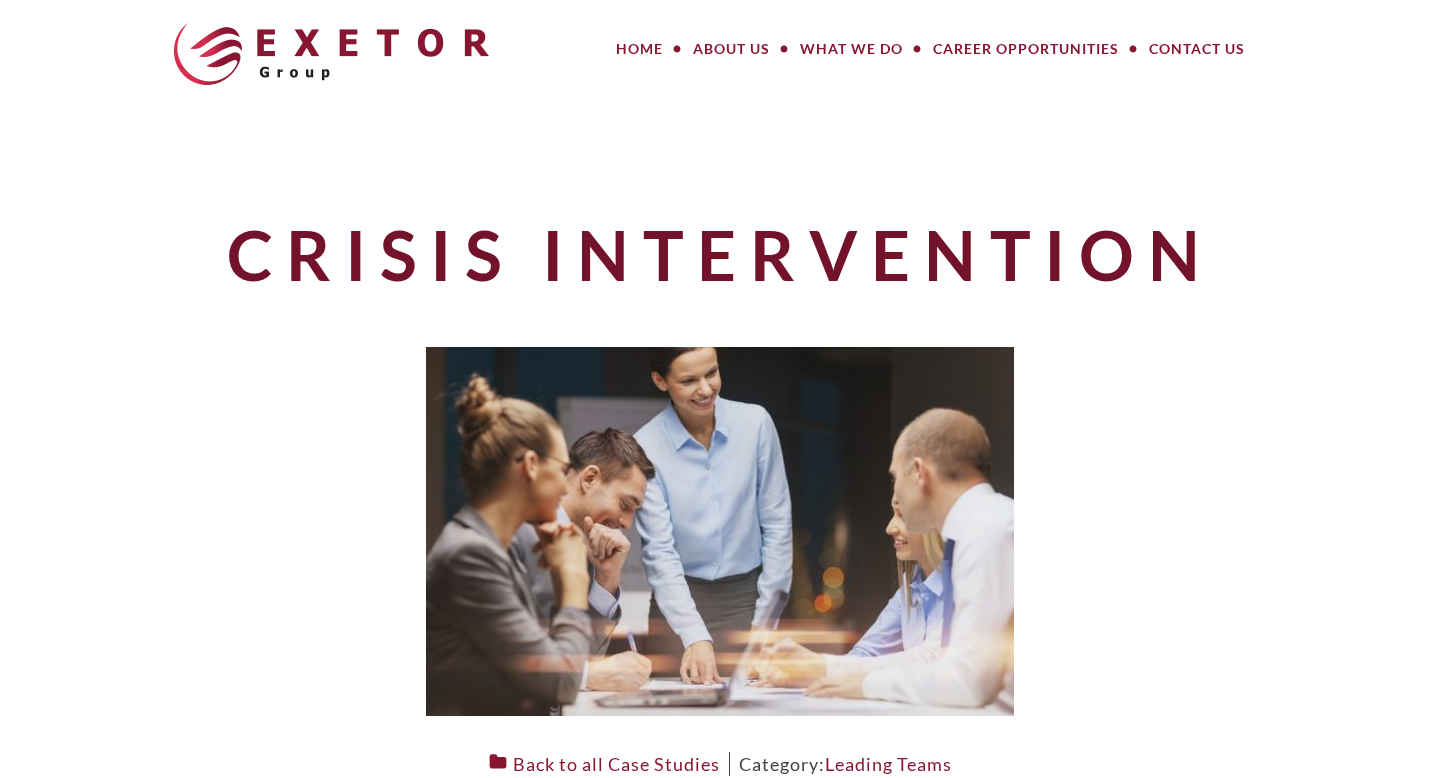 scroll, scrollTop: 0, scrollLeft: 0, axis: both 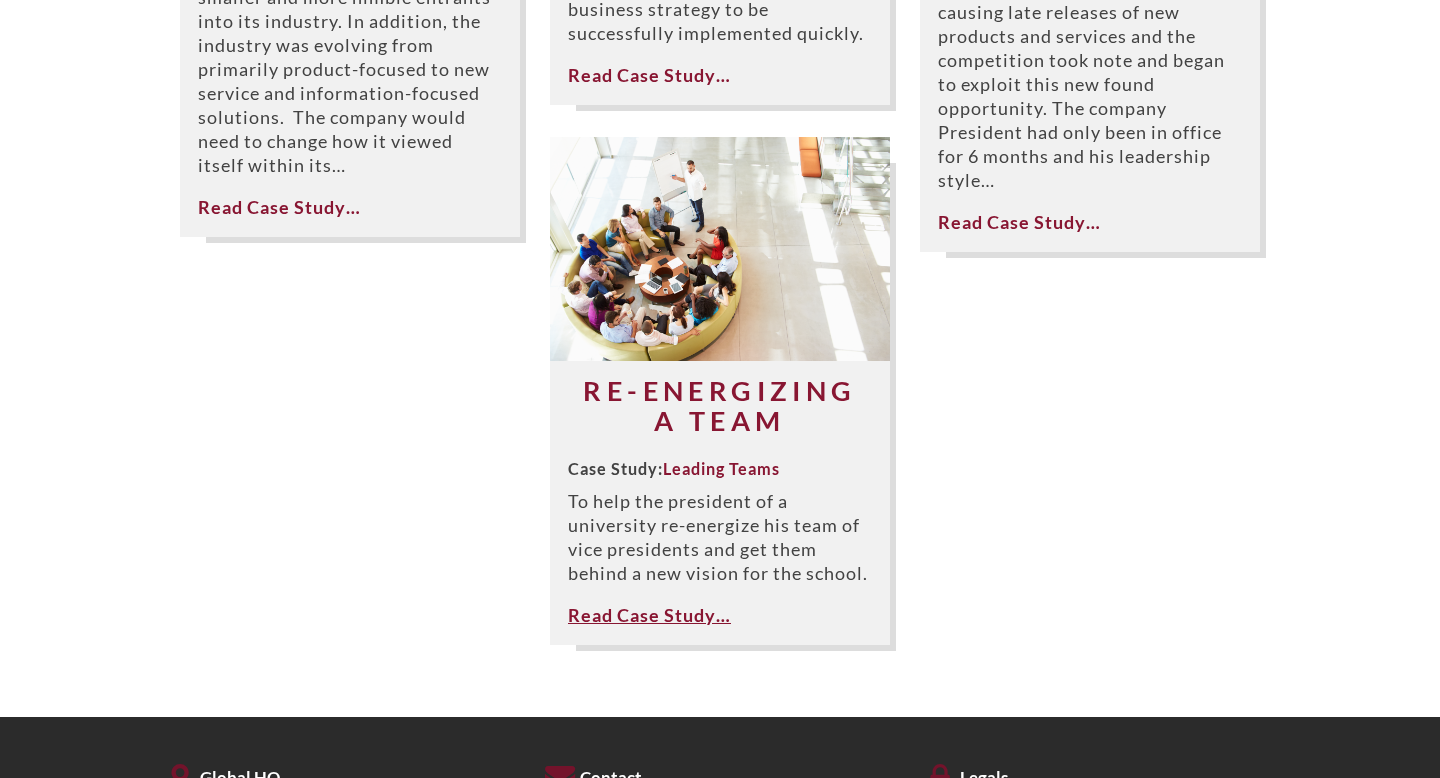click on "Read Case Study…" at bounding box center [649, 615] 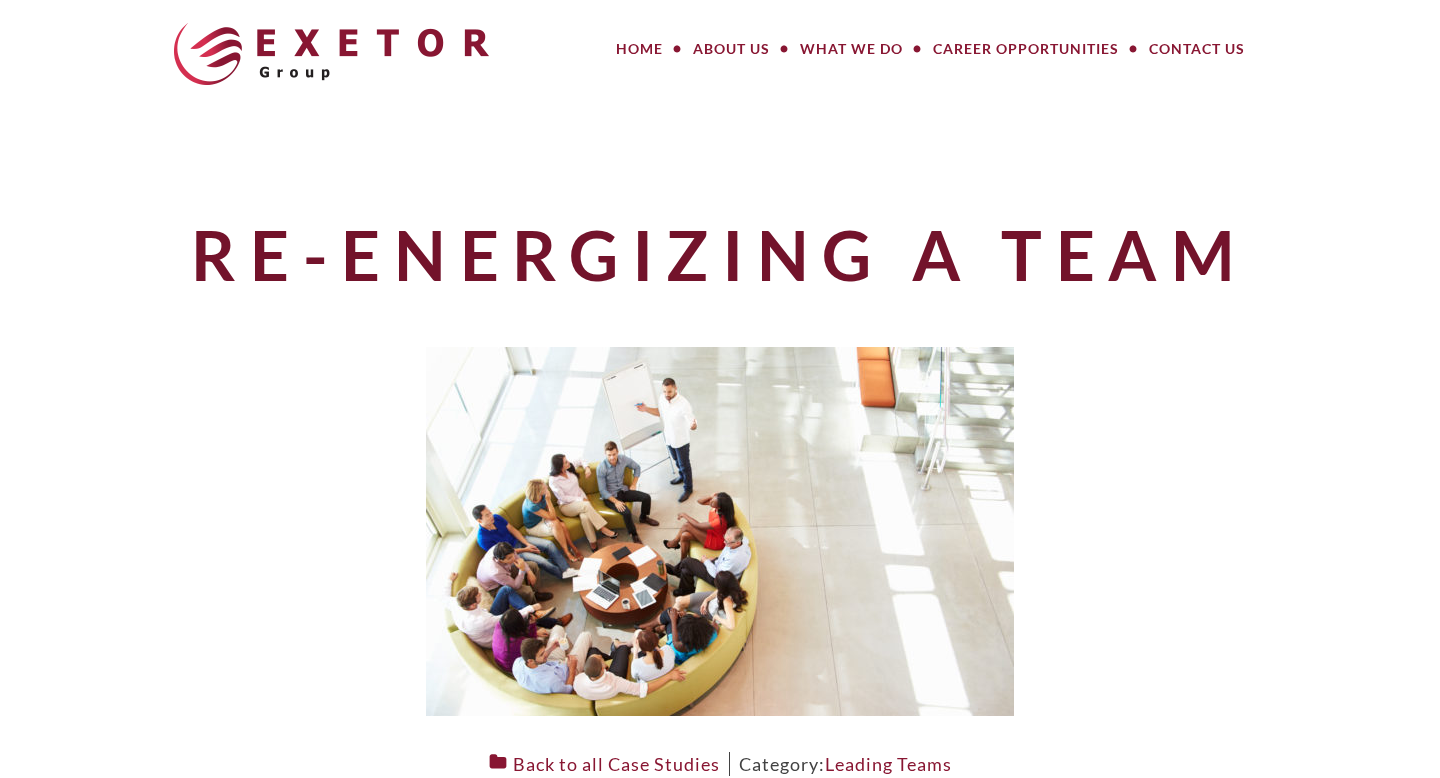 scroll, scrollTop: 0, scrollLeft: 0, axis: both 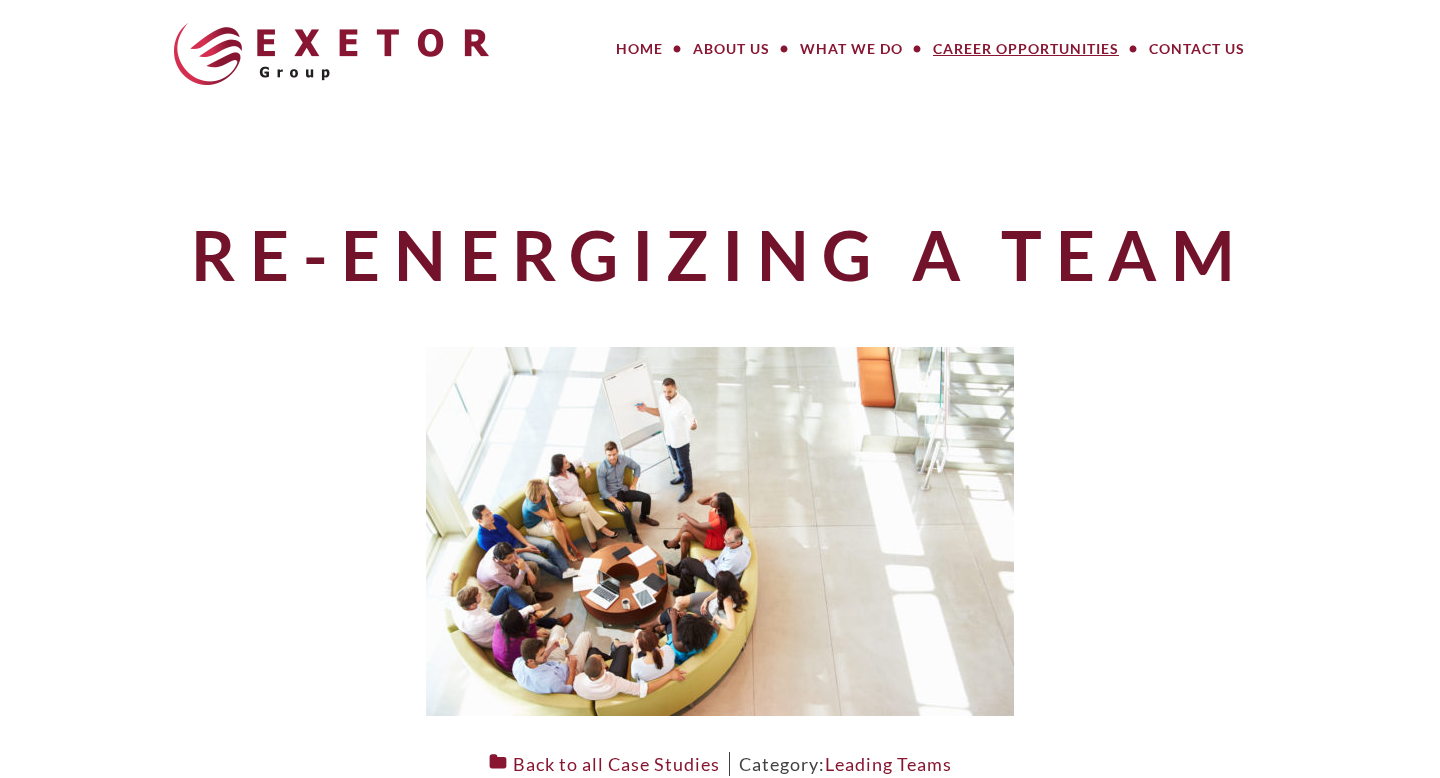 click on "Career Opportunities" at bounding box center [1026, 49] 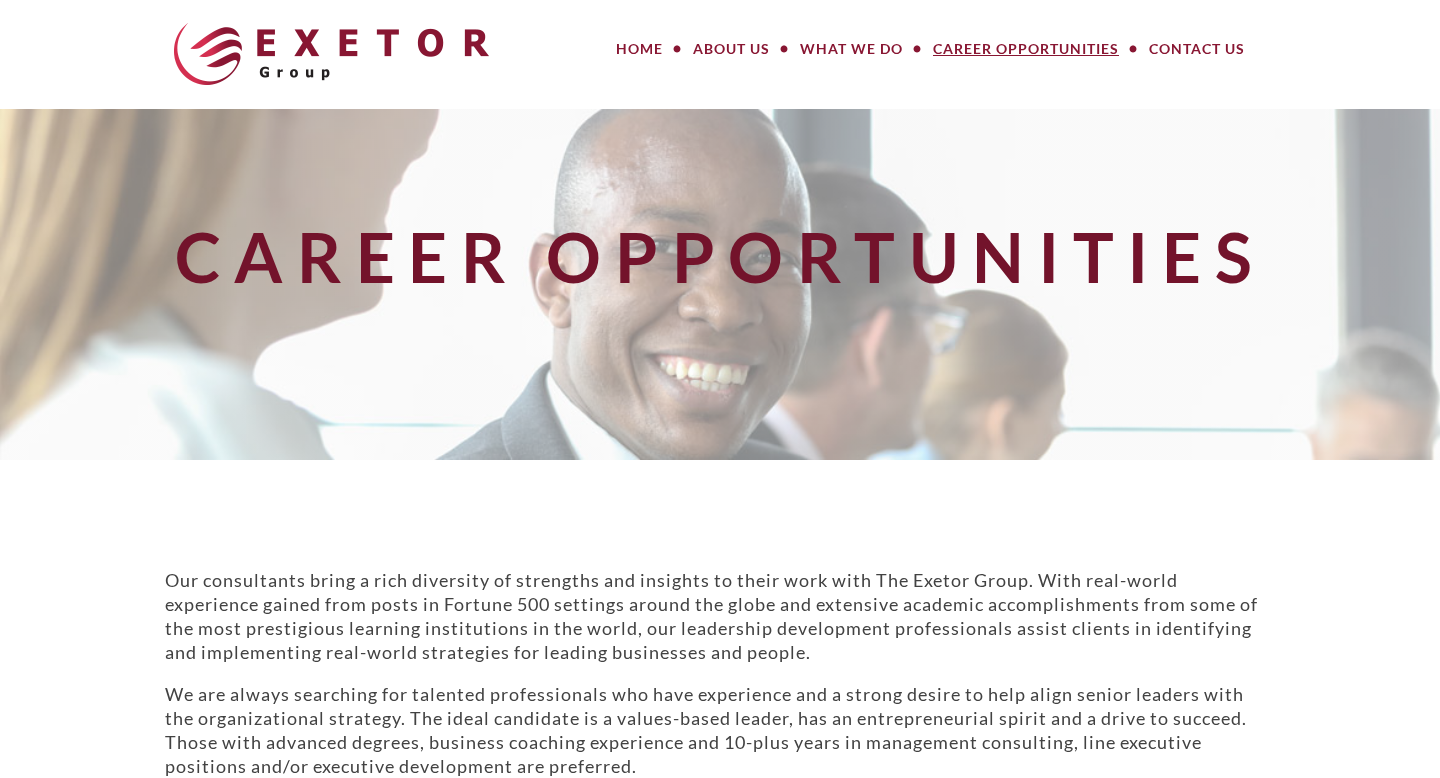 scroll, scrollTop: 0, scrollLeft: 0, axis: both 